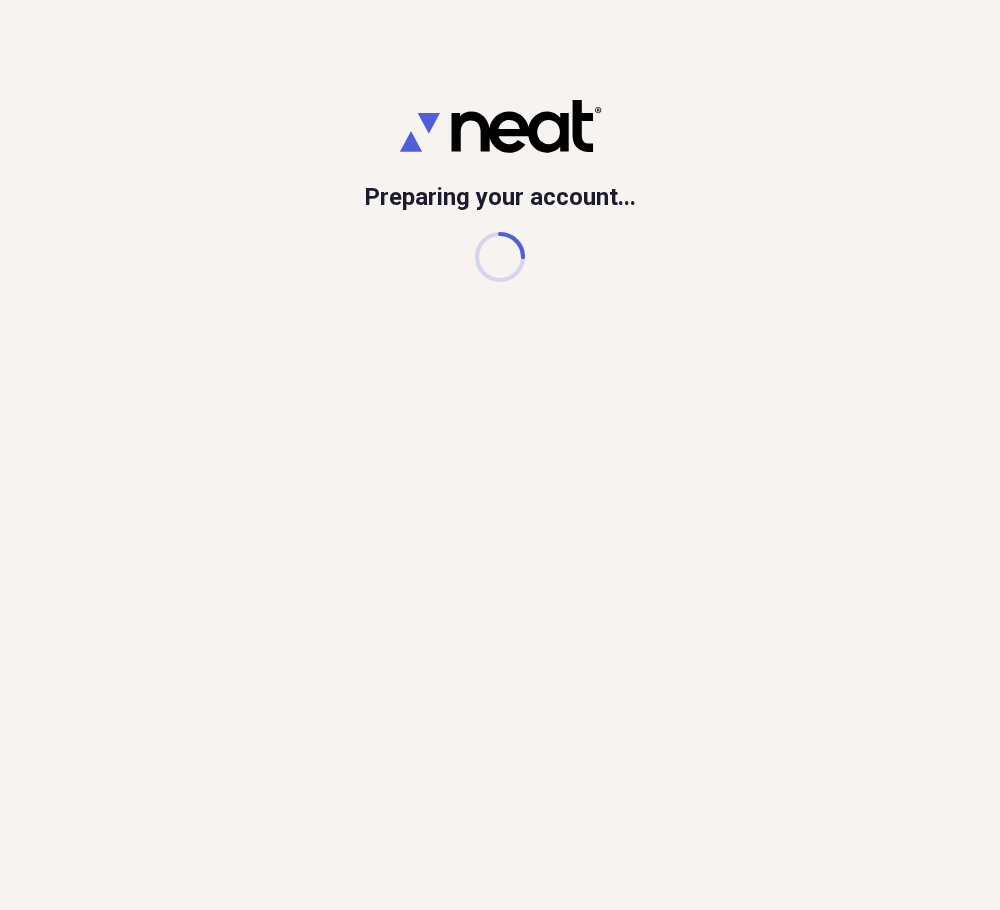 scroll, scrollTop: 0, scrollLeft: 0, axis: both 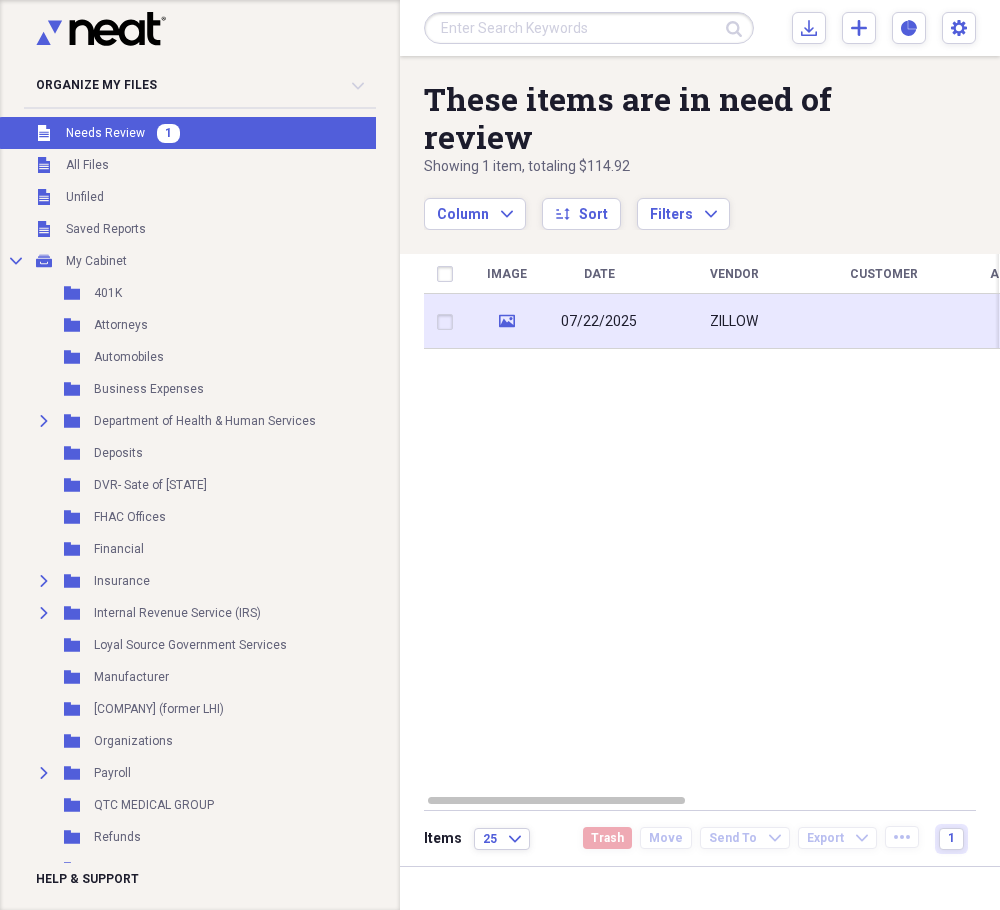click on "07/22/2025" at bounding box center (599, 321) 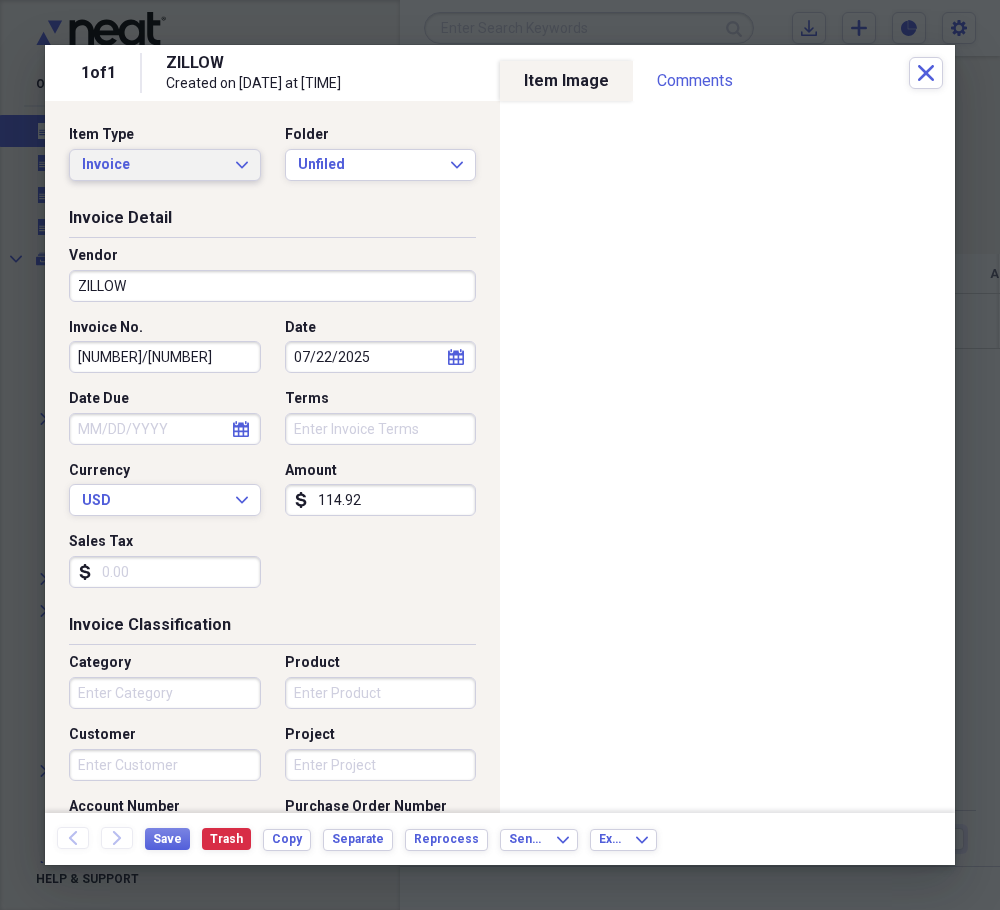 click on "Invoice" at bounding box center [153, 165] 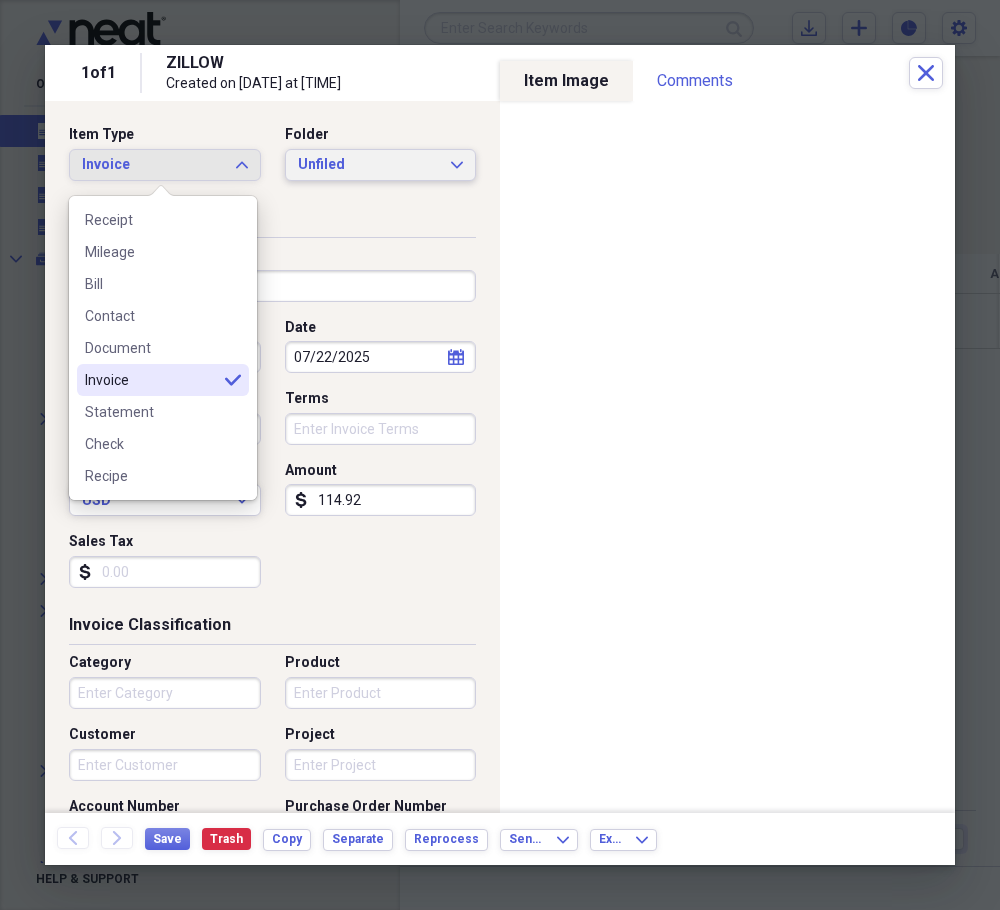 click on "Unfiled" at bounding box center [369, 165] 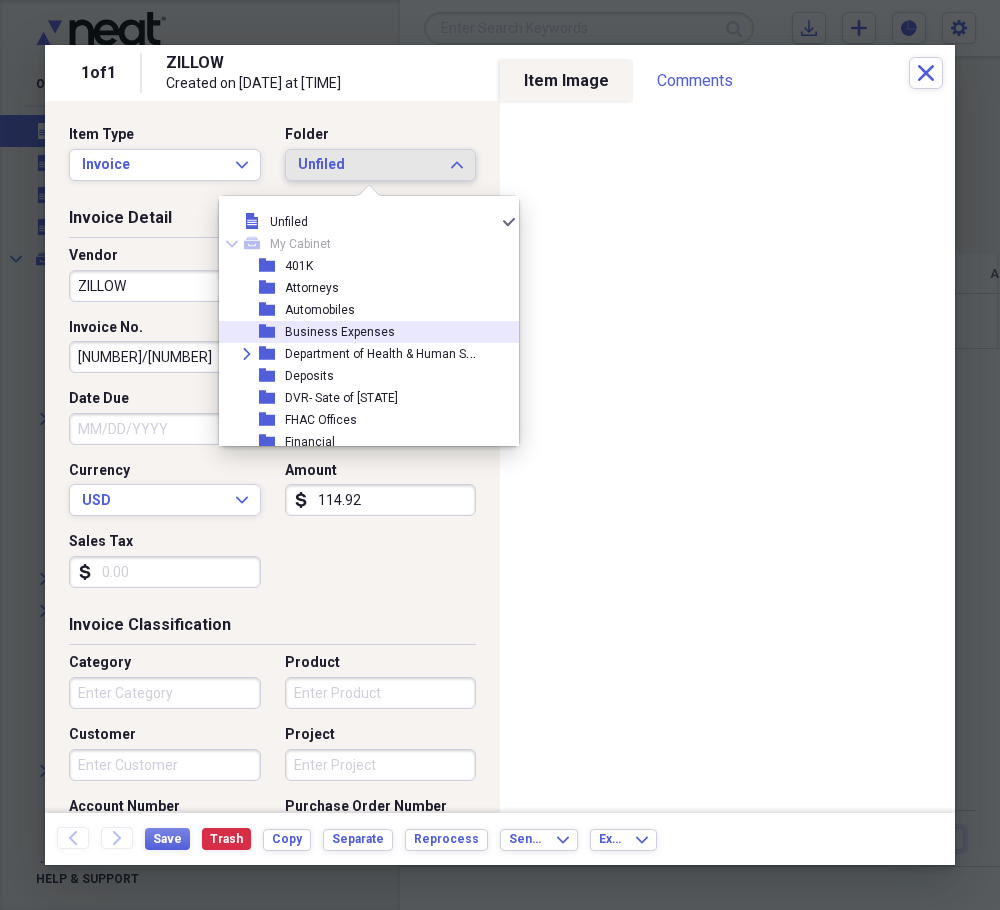 click on "Business Expenses" at bounding box center [340, 332] 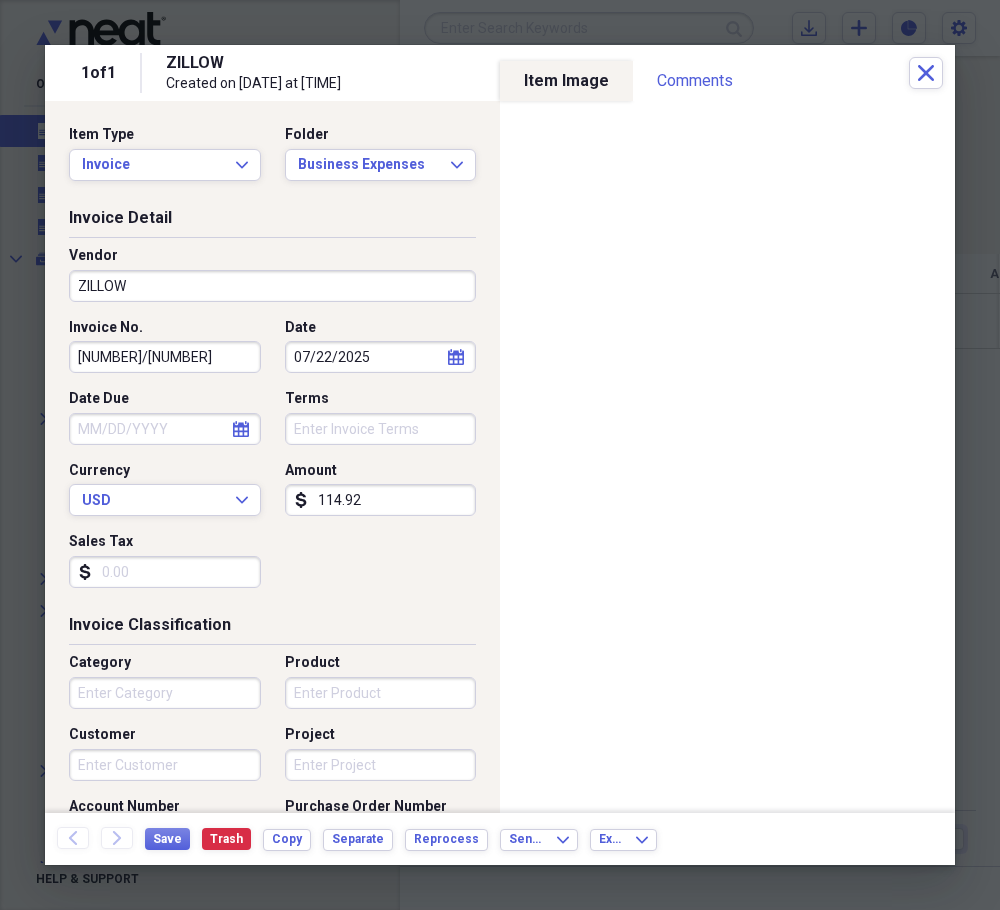 click on "Vendor ZILLOW" at bounding box center (272, 282) 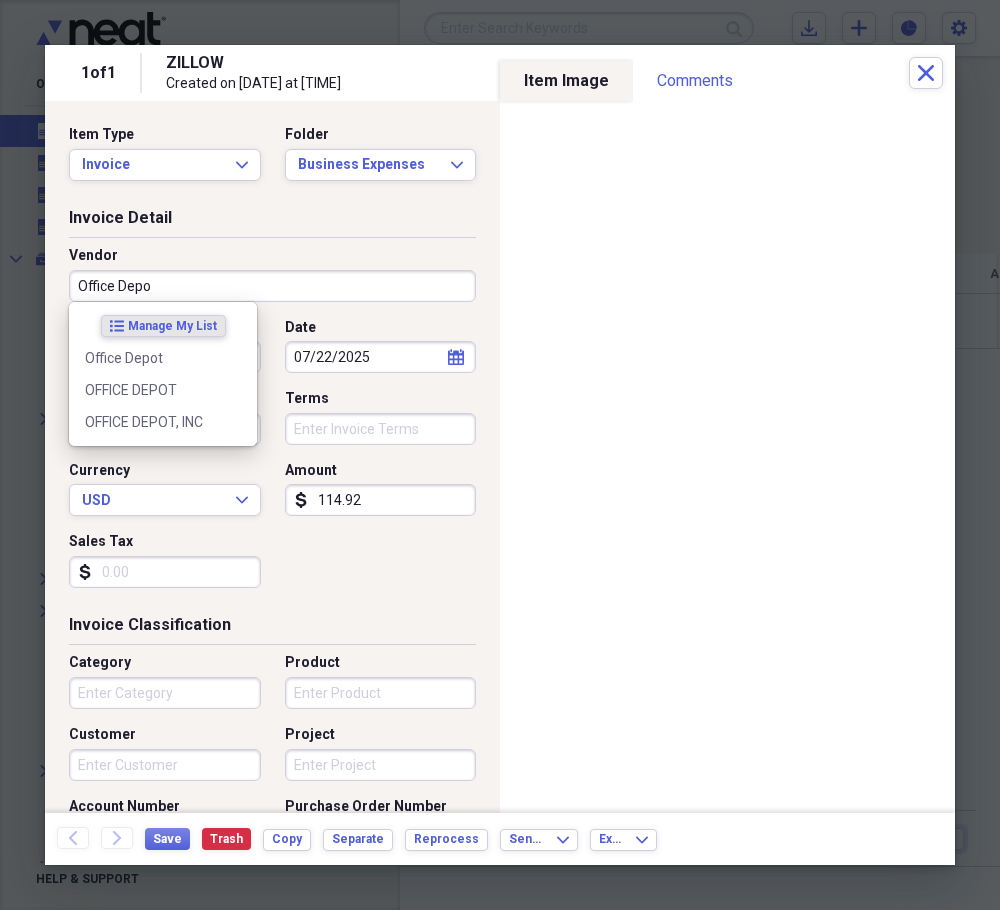 type on "Office Depot" 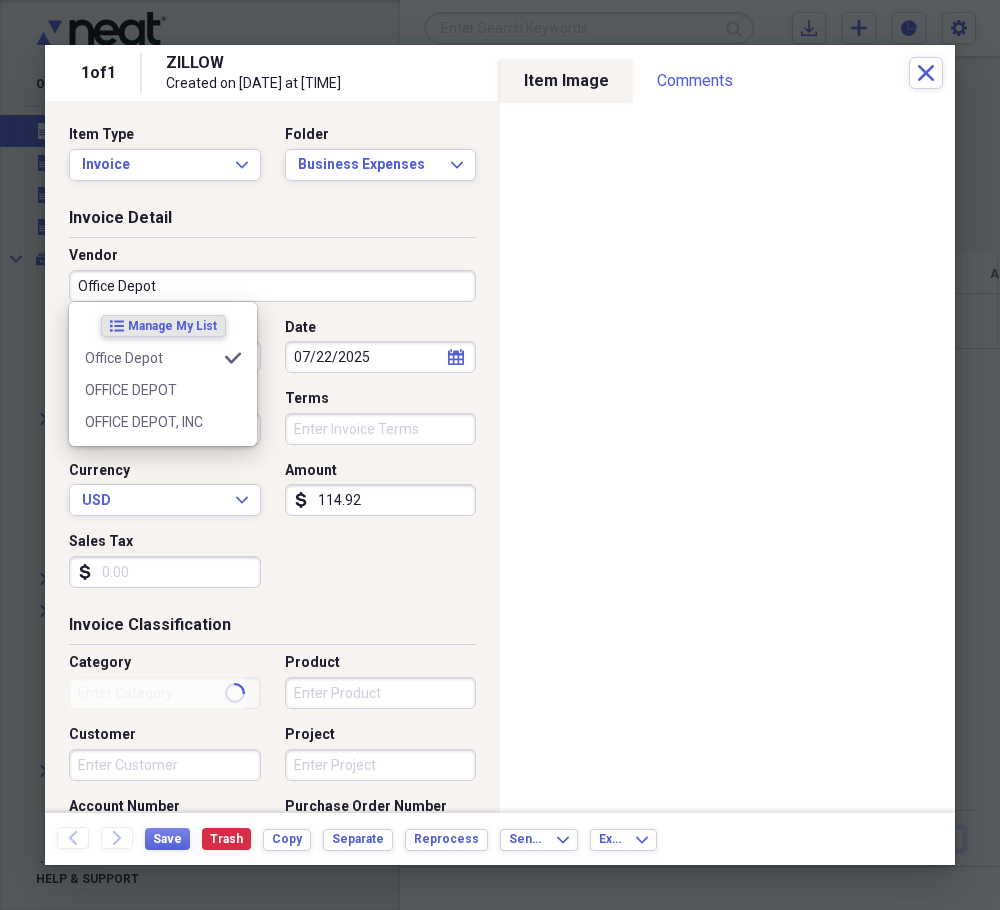 type on "Supplies" 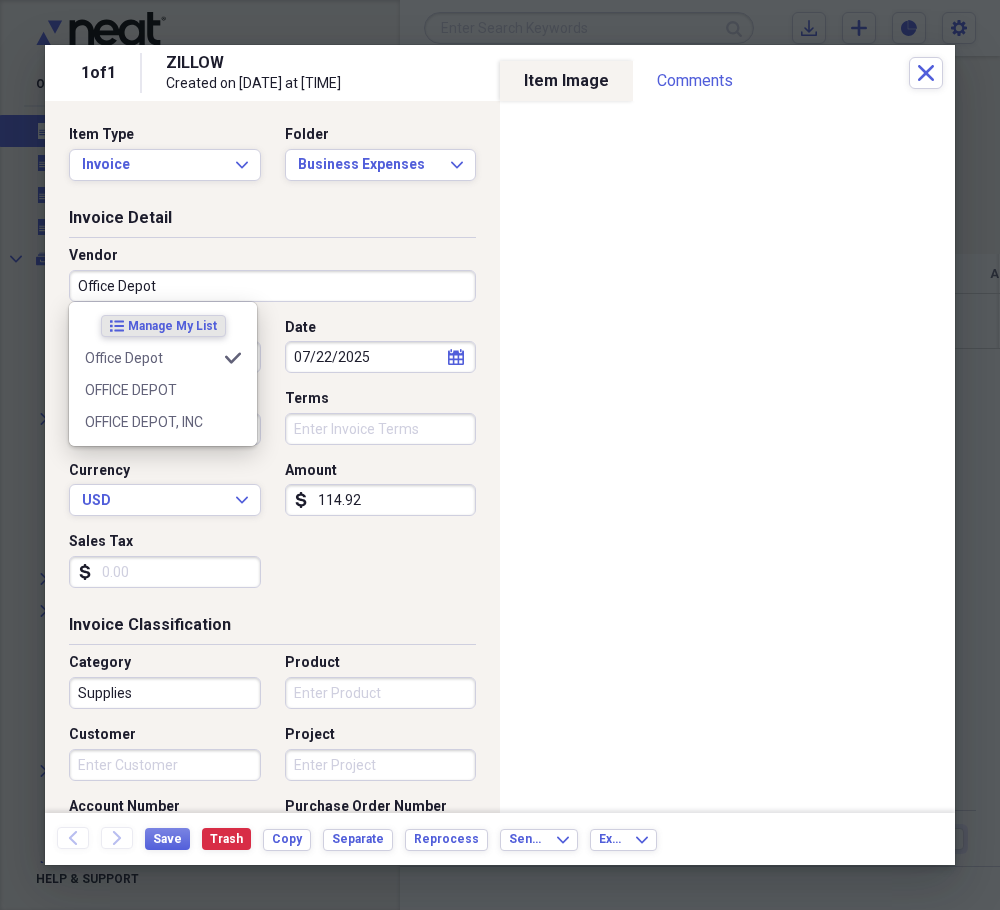 type on "Office Depot" 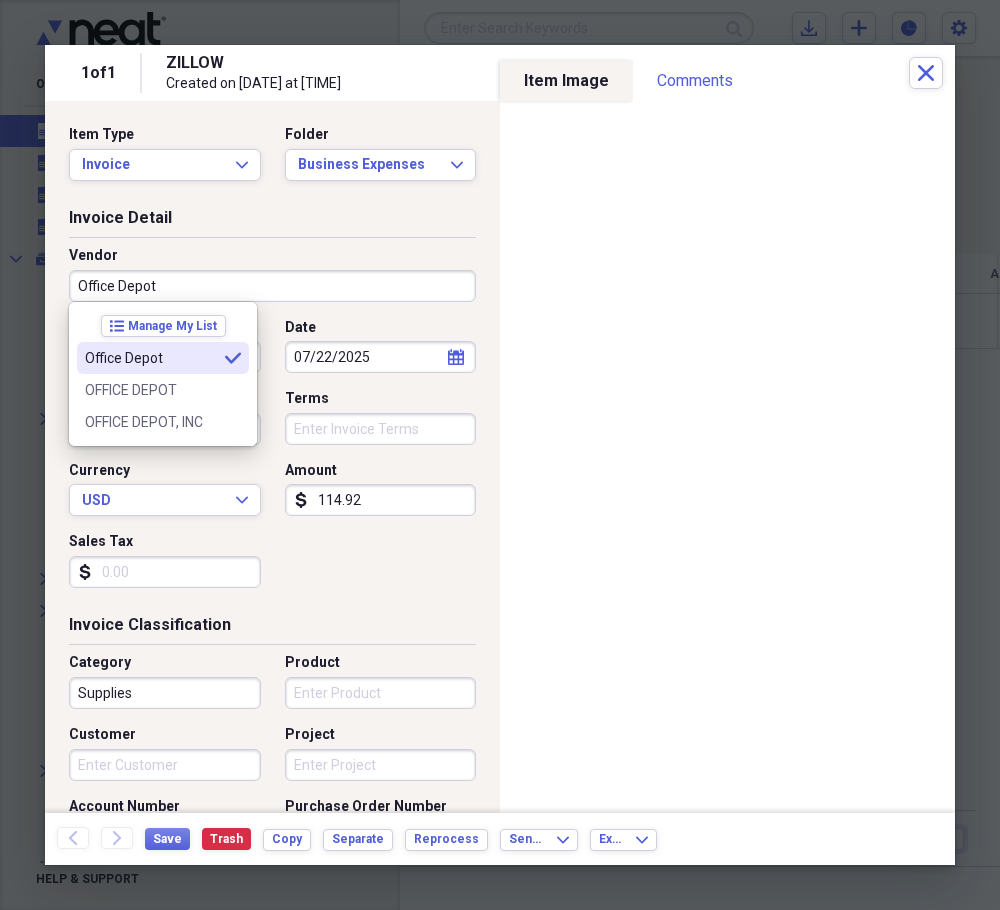 click on "Office Depot" at bounding box center (151, 358) 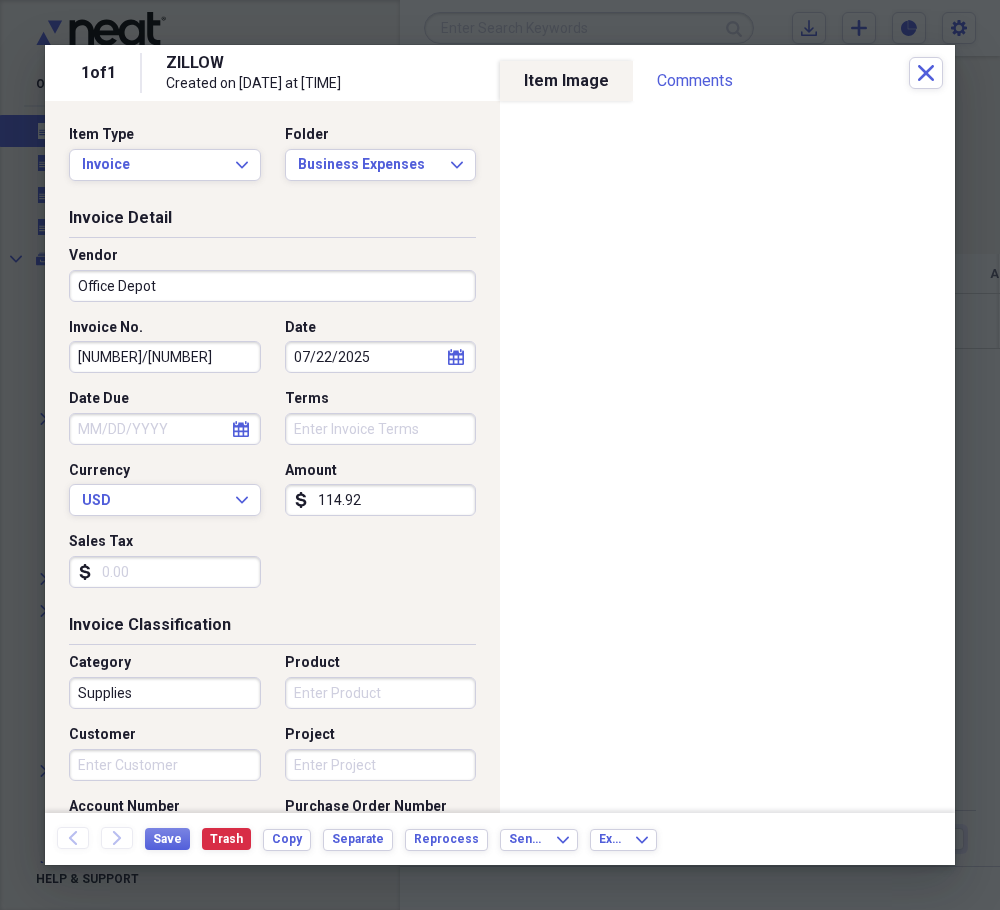 drag, startPoint x: 236, startPoint y: 357, endPoint x: 38, endPoint y: 356, distance: 198.00252 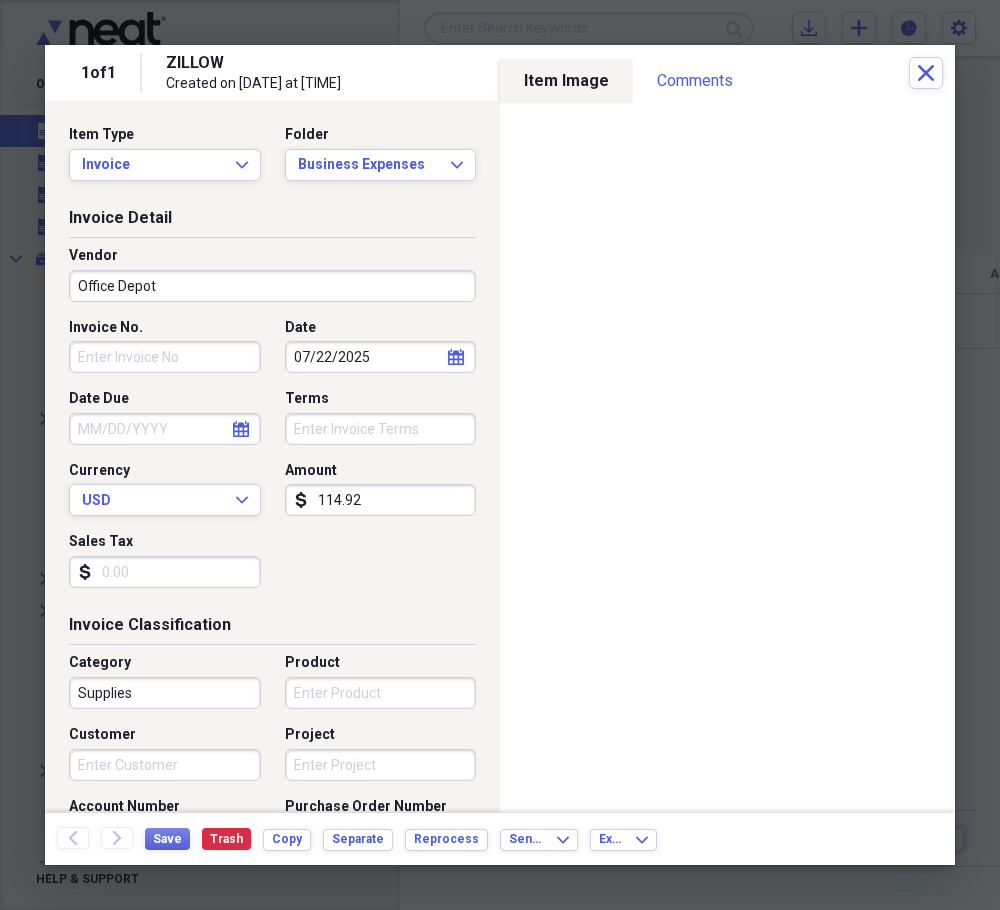 type 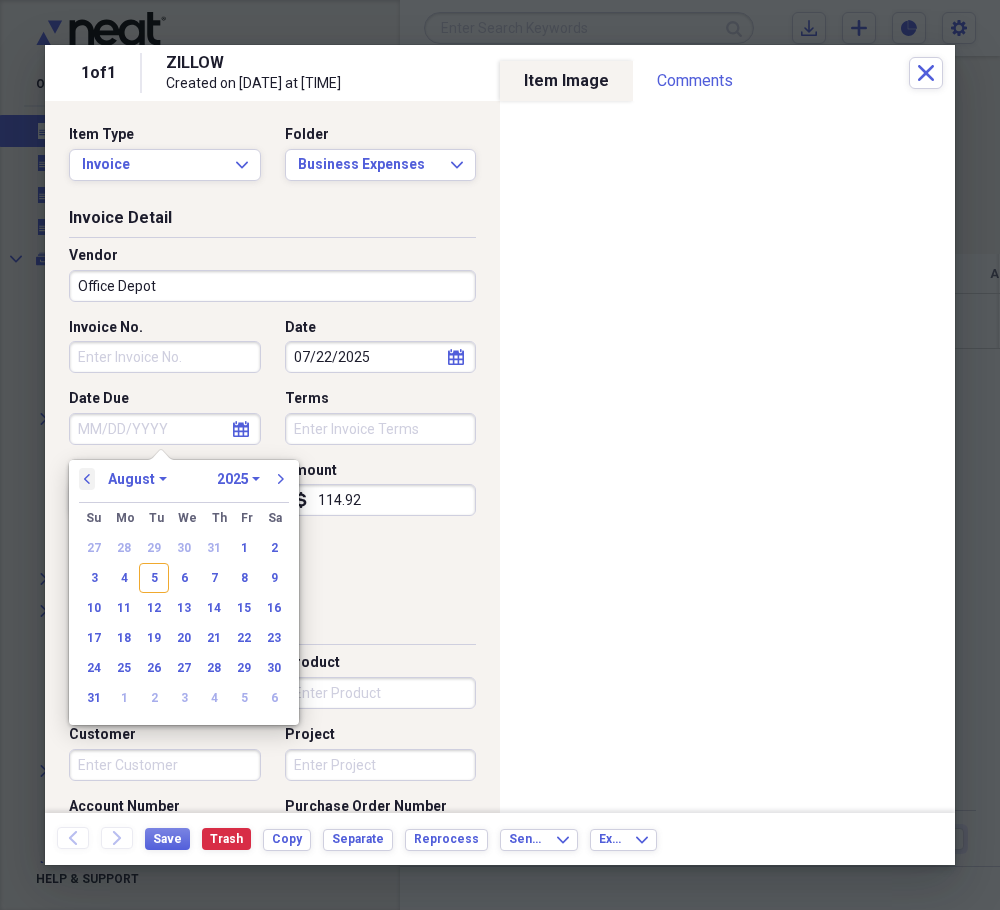 click on "previous" at bounding box center [87, 479] 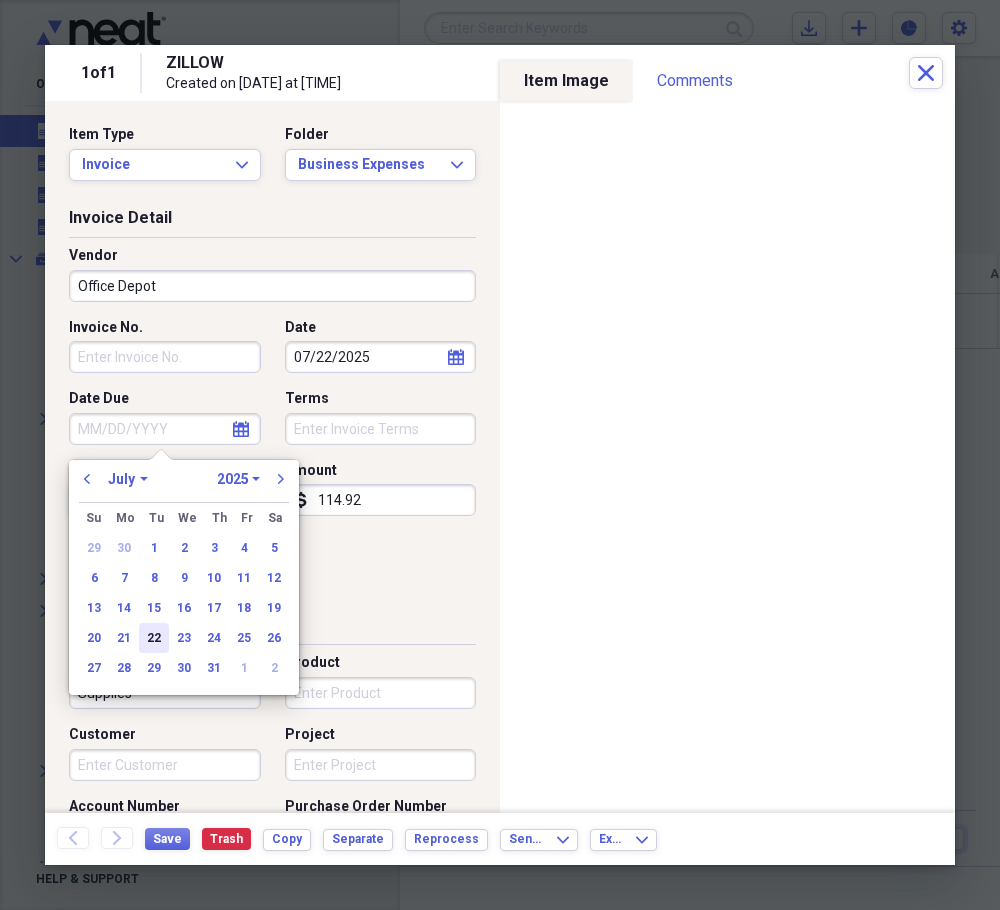 click on "22" at bounding box center (154, 638) 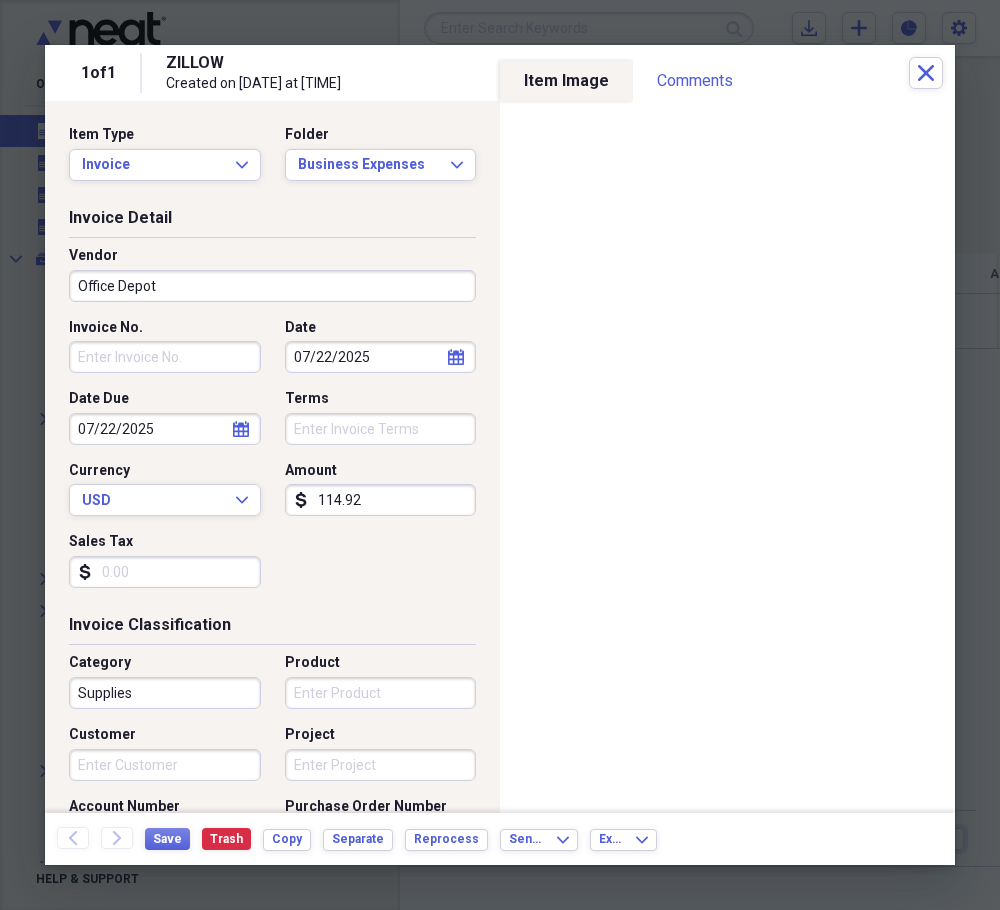 click on "Sales Tax" at bounding box center (165, 572) 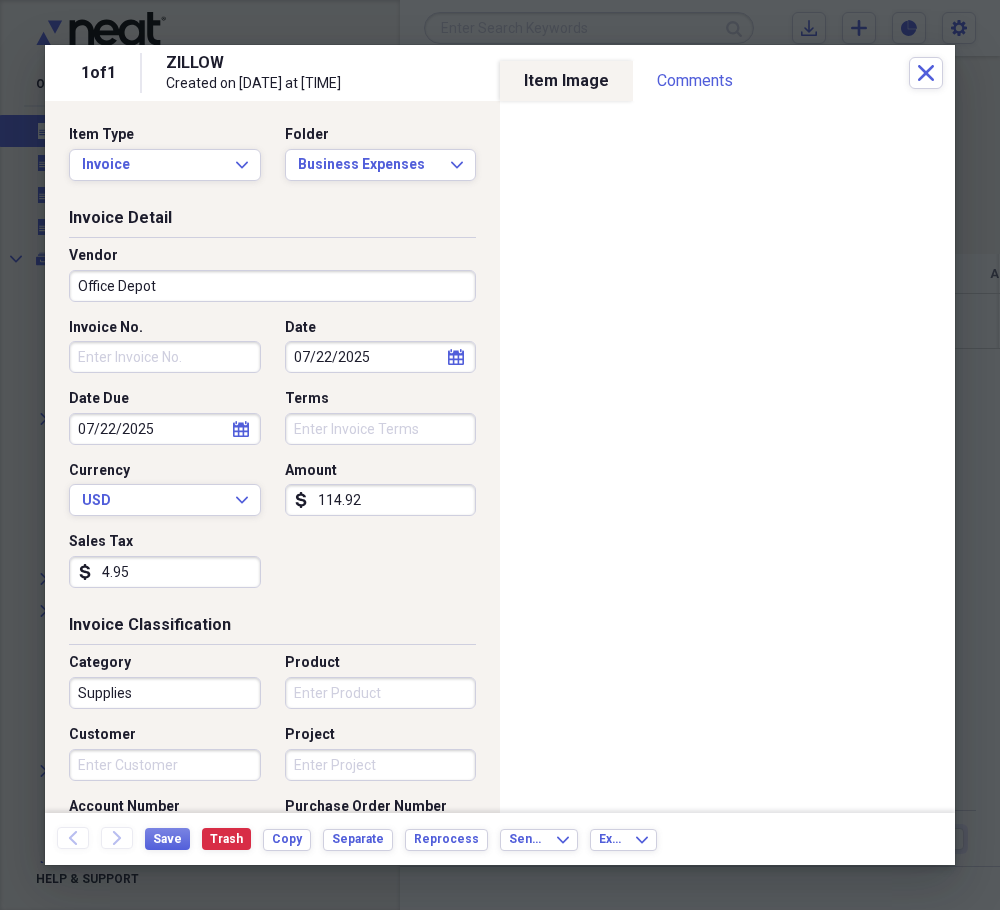 type on "4.95" 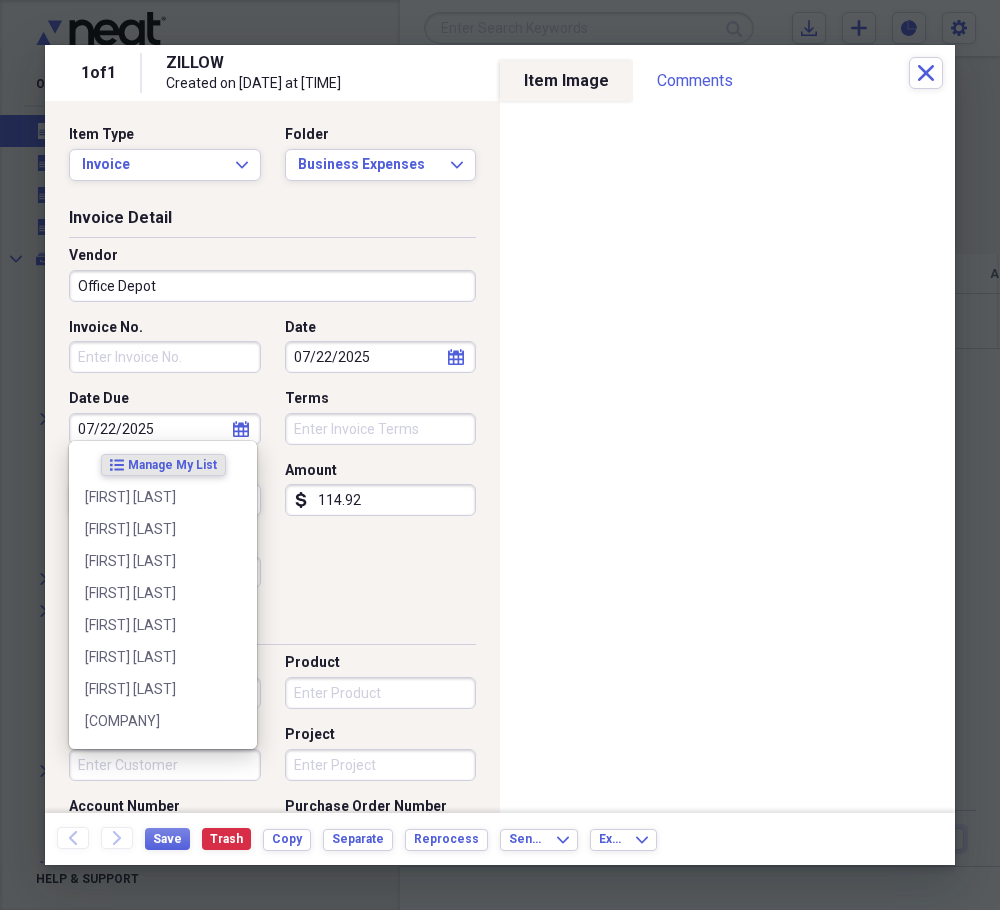 click on "Customer" at bounding box center [165, 765] 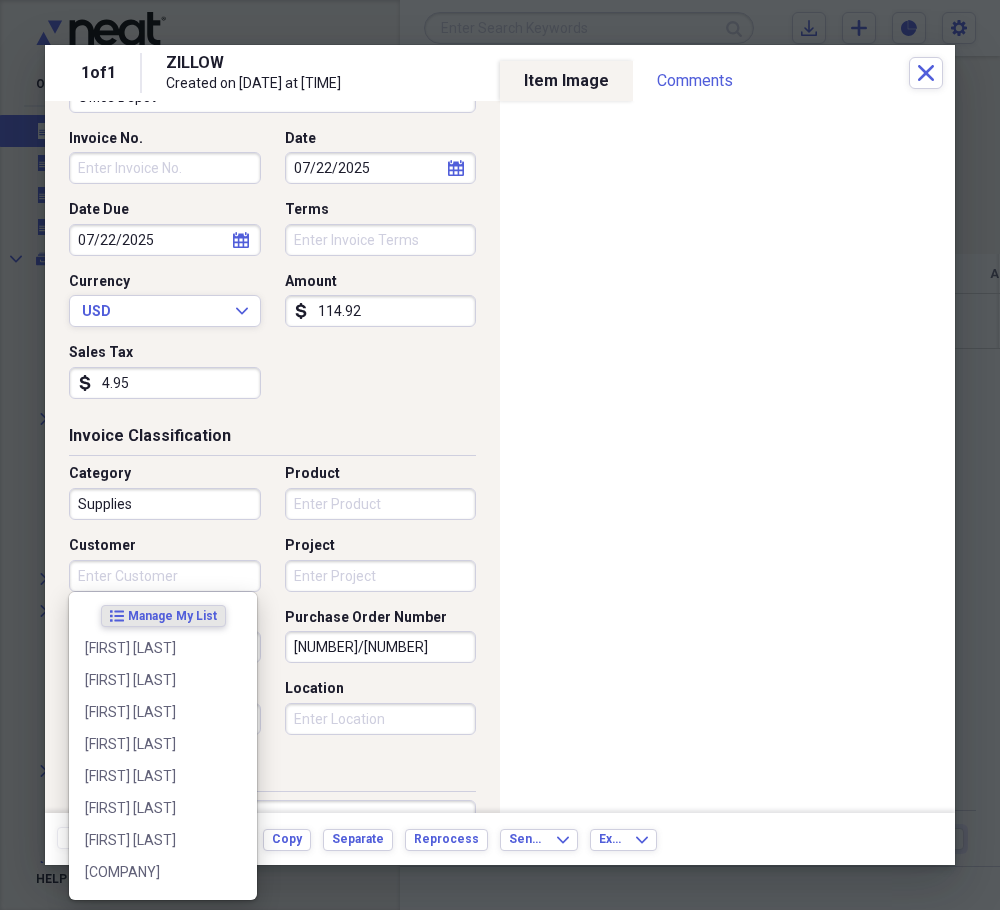 scroll, scrollTop: 200, scrollLeft: 0, axis: vertical 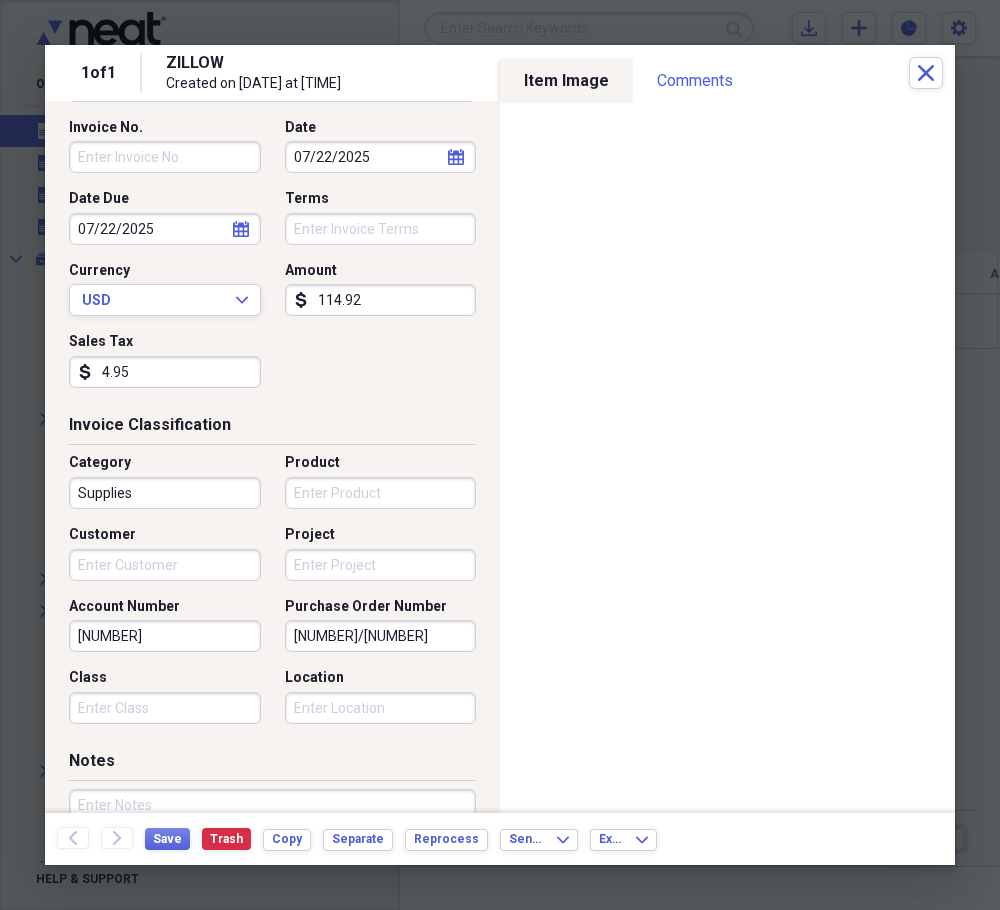 drag, startPoint x: 392, startPoint y: 639, endPoint x: 190, endPoint y: 630, distance: 202.2004 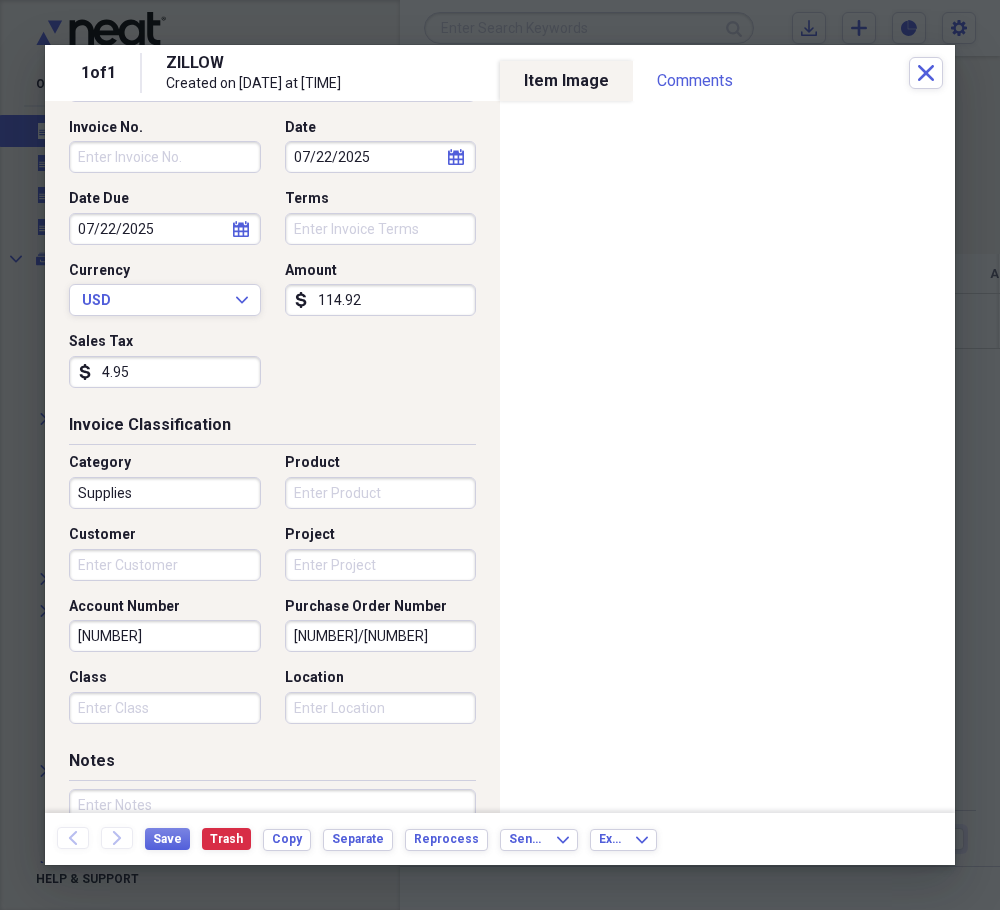 drag, startPoint x: 129, startPoint y: 625, endPoint x: -17, endPoint y: 625, distance: 146 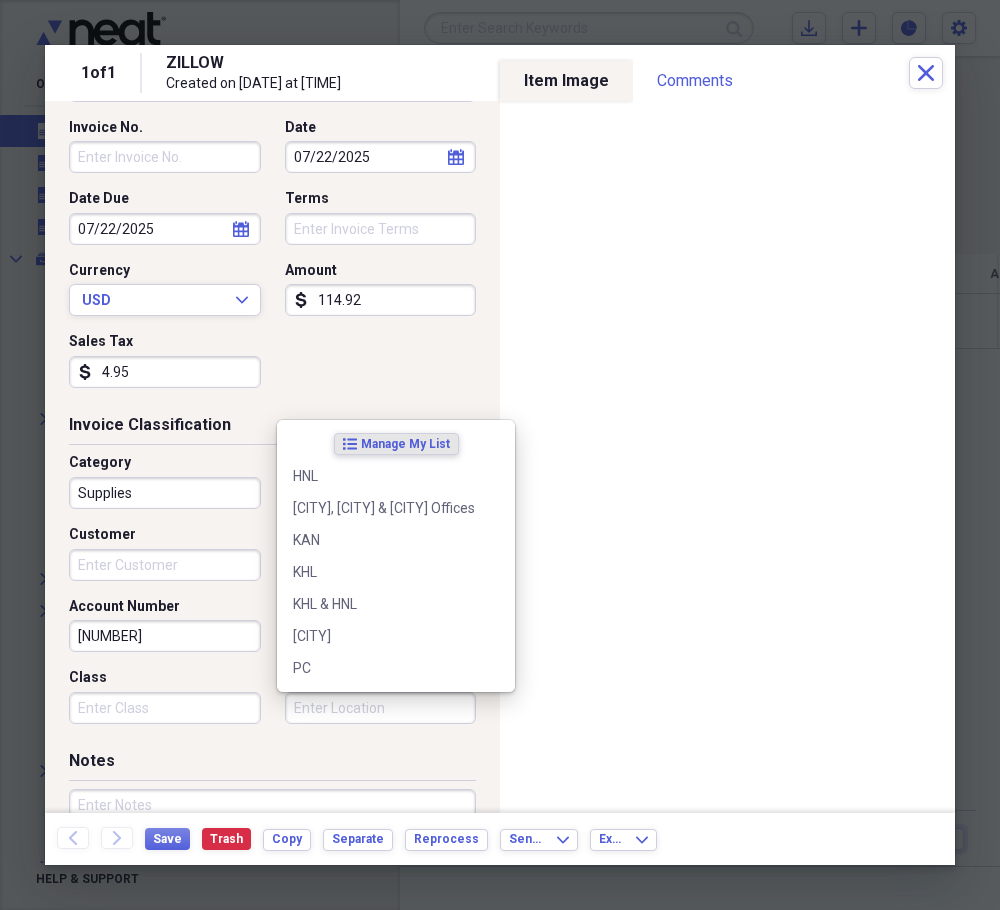 click on "Location" at bounding box center (381, 708) 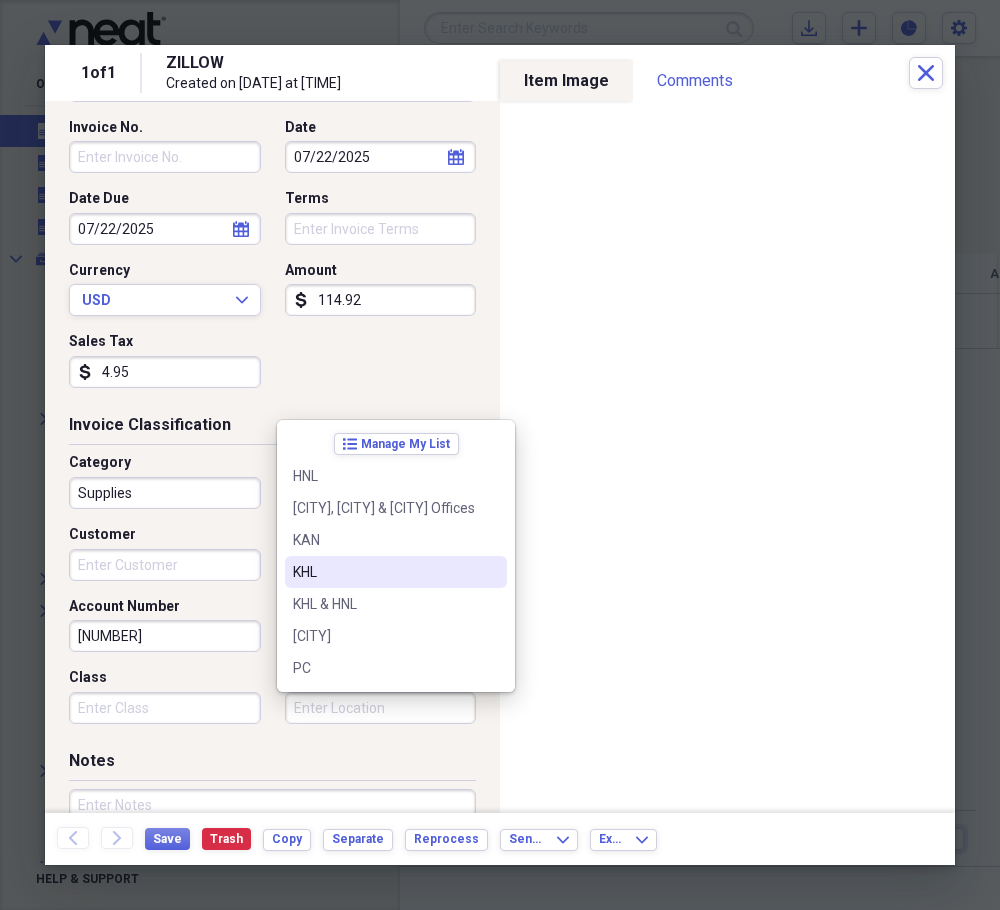 click on "KHL" at bounding box center (384, 572) 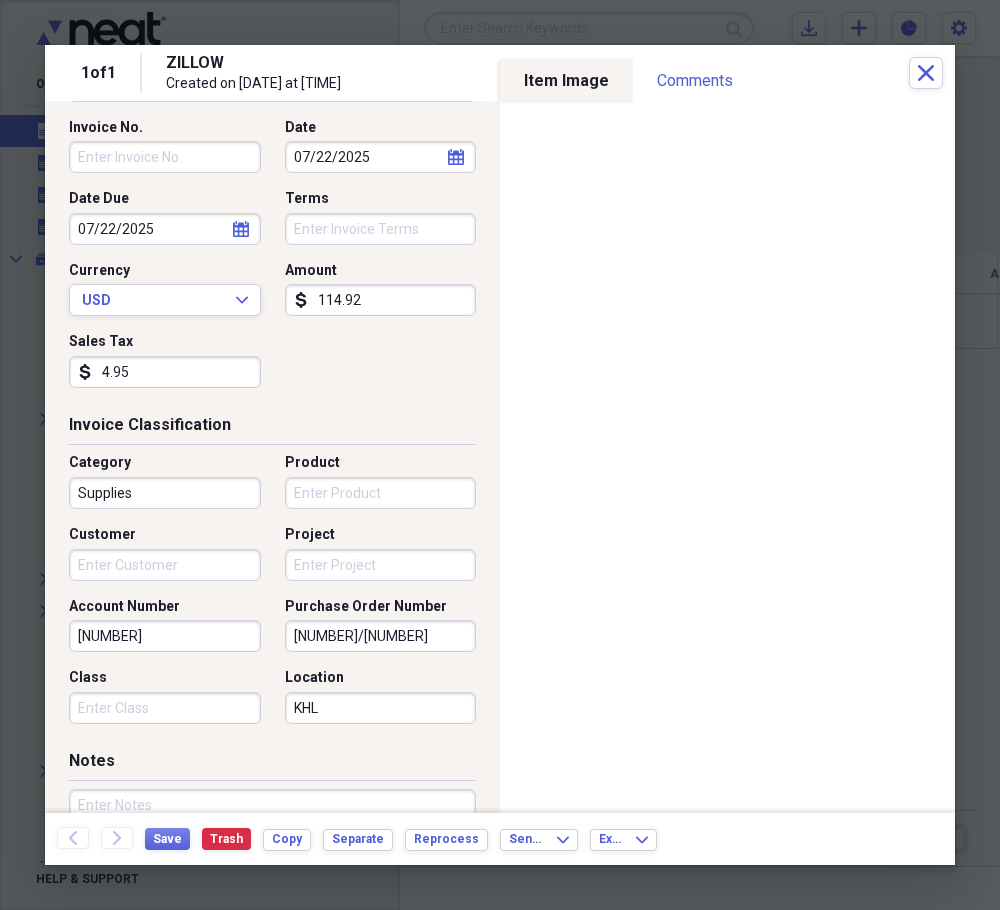 click at bounding box center (272, 854) 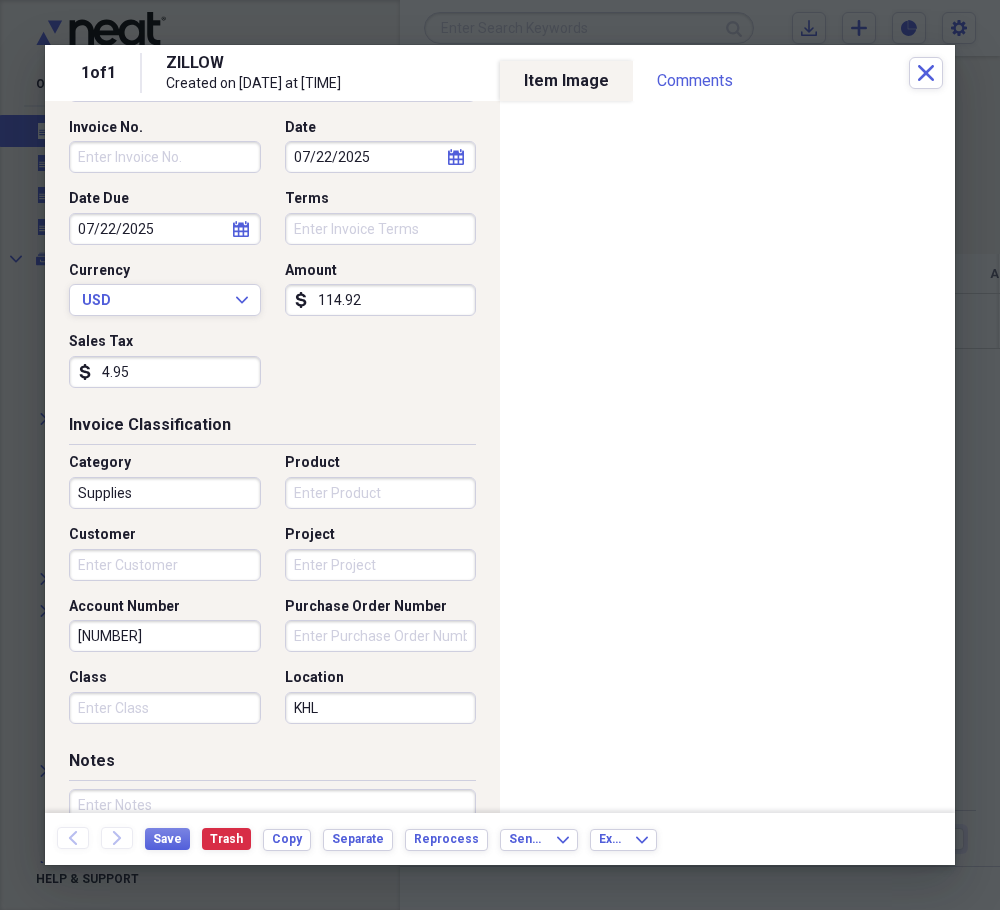 type 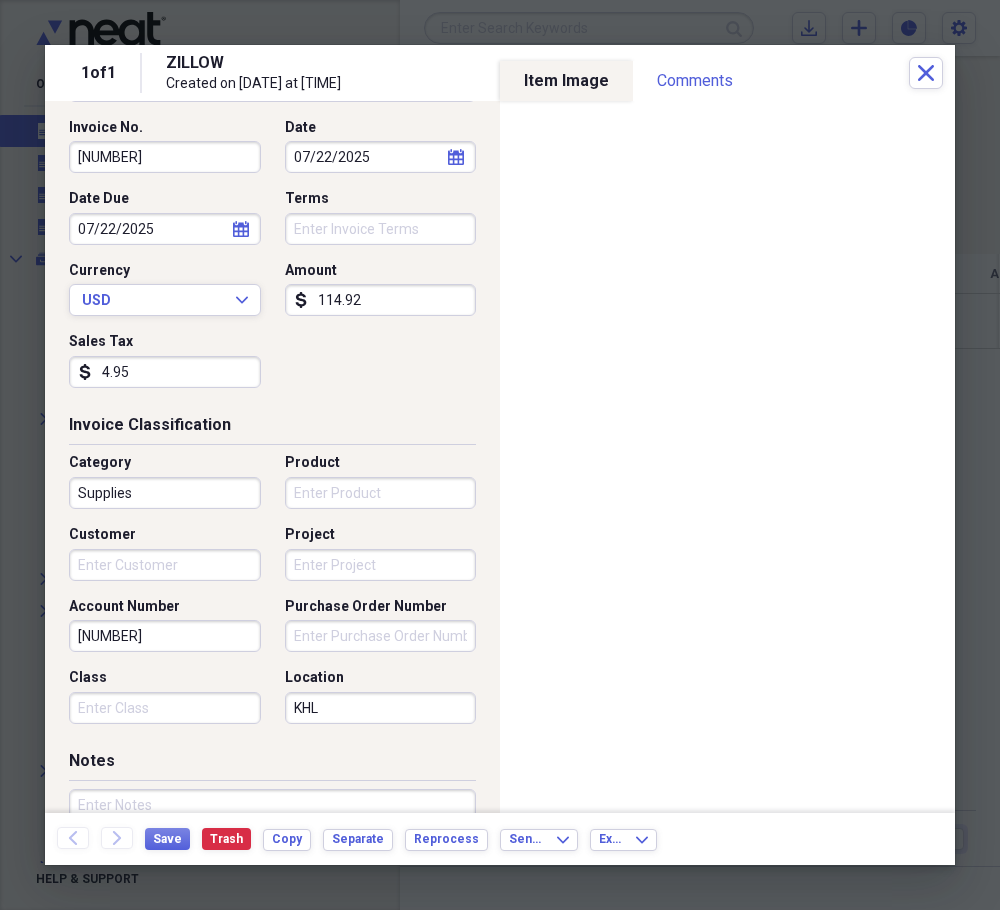 type on "[NUMBER]" 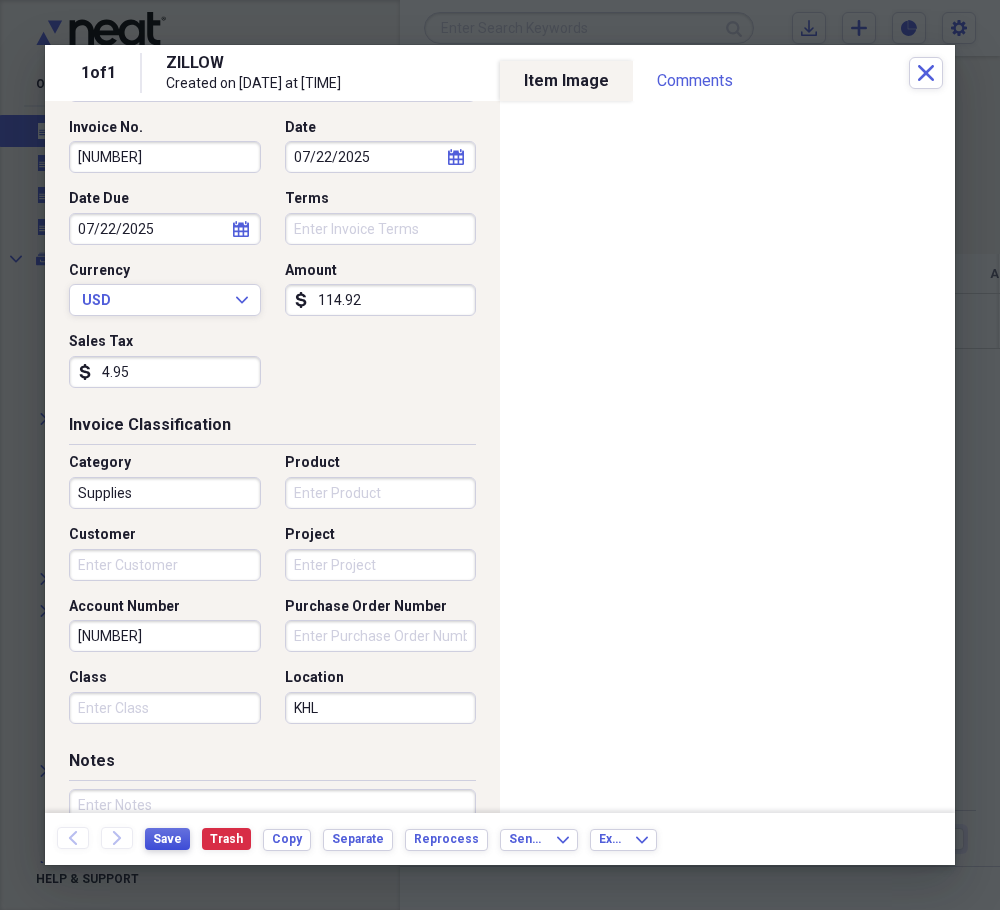 click on "Save" at bounding box center [167, 839] 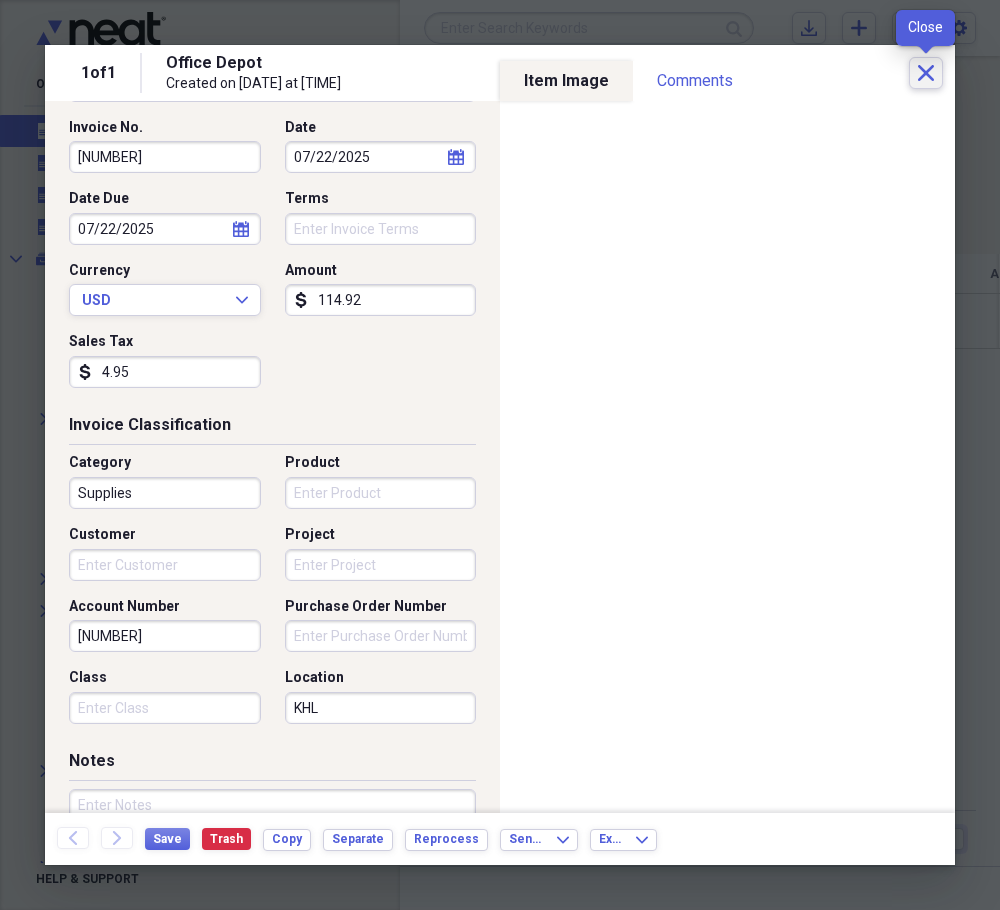 click on "Close" 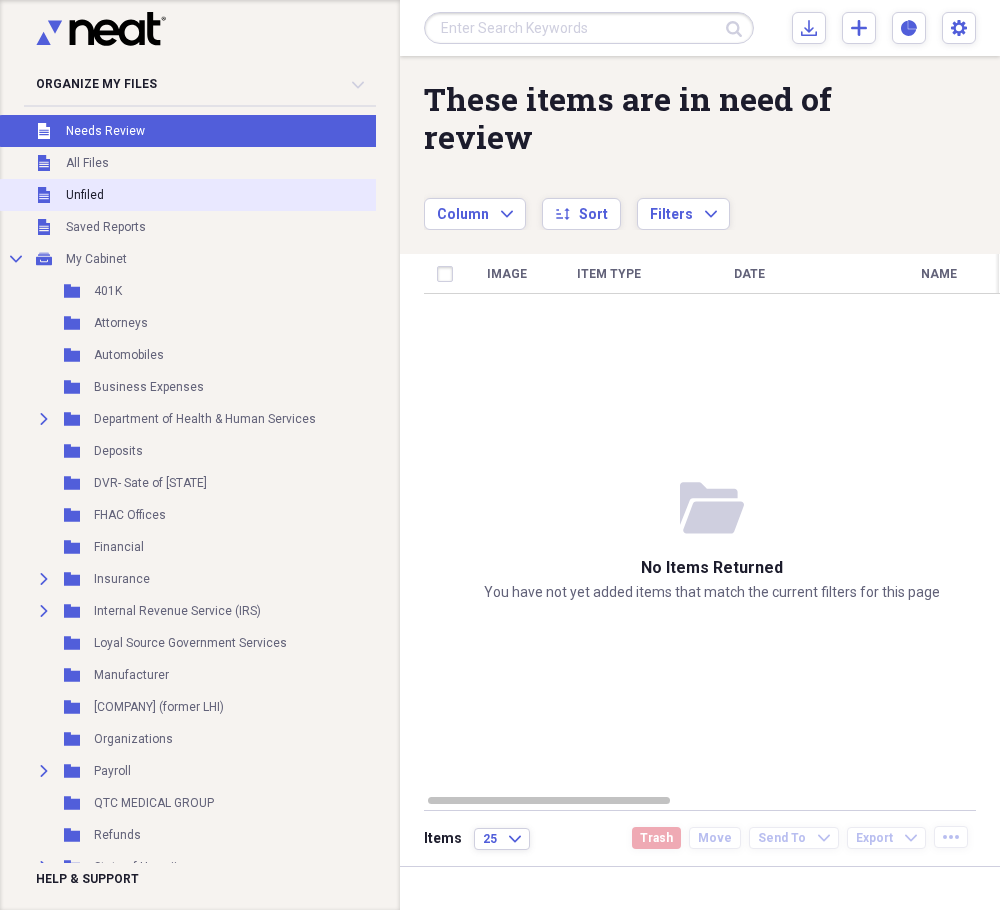 click on "Unfiled Unfiled" at bounding box center (188, 195) 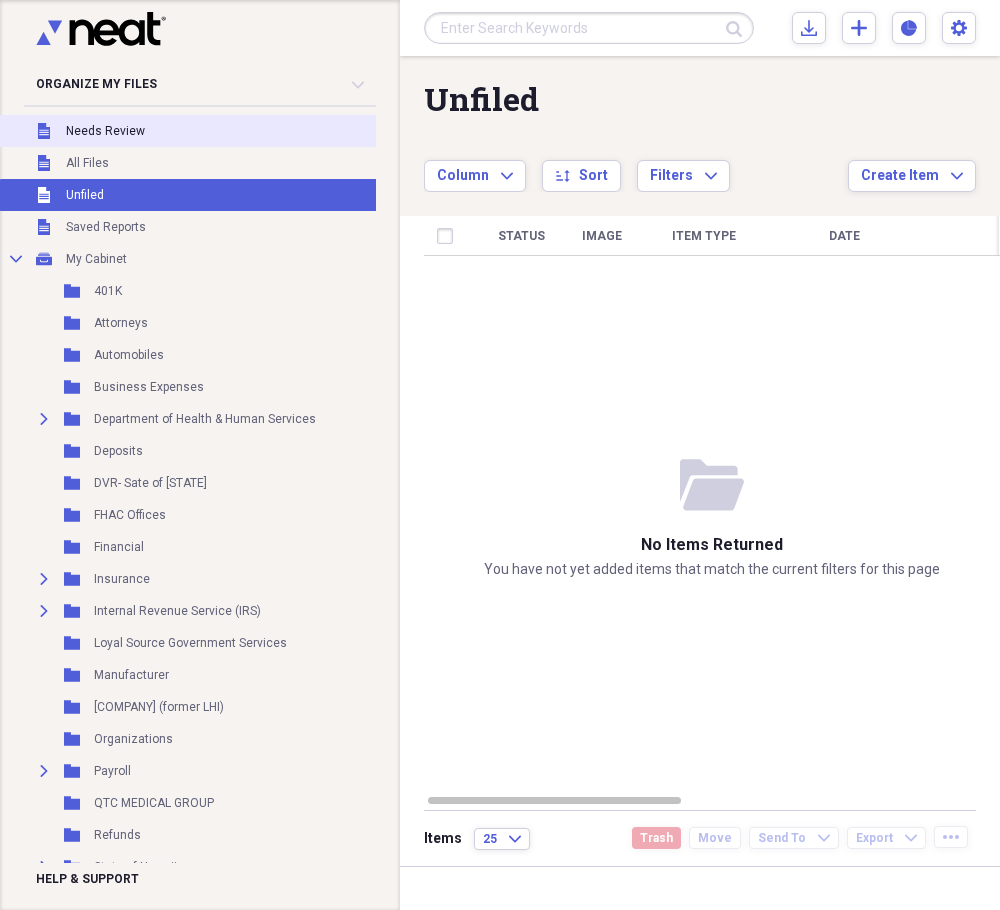 click on "Needs Review" at bounding box center (105, 131) 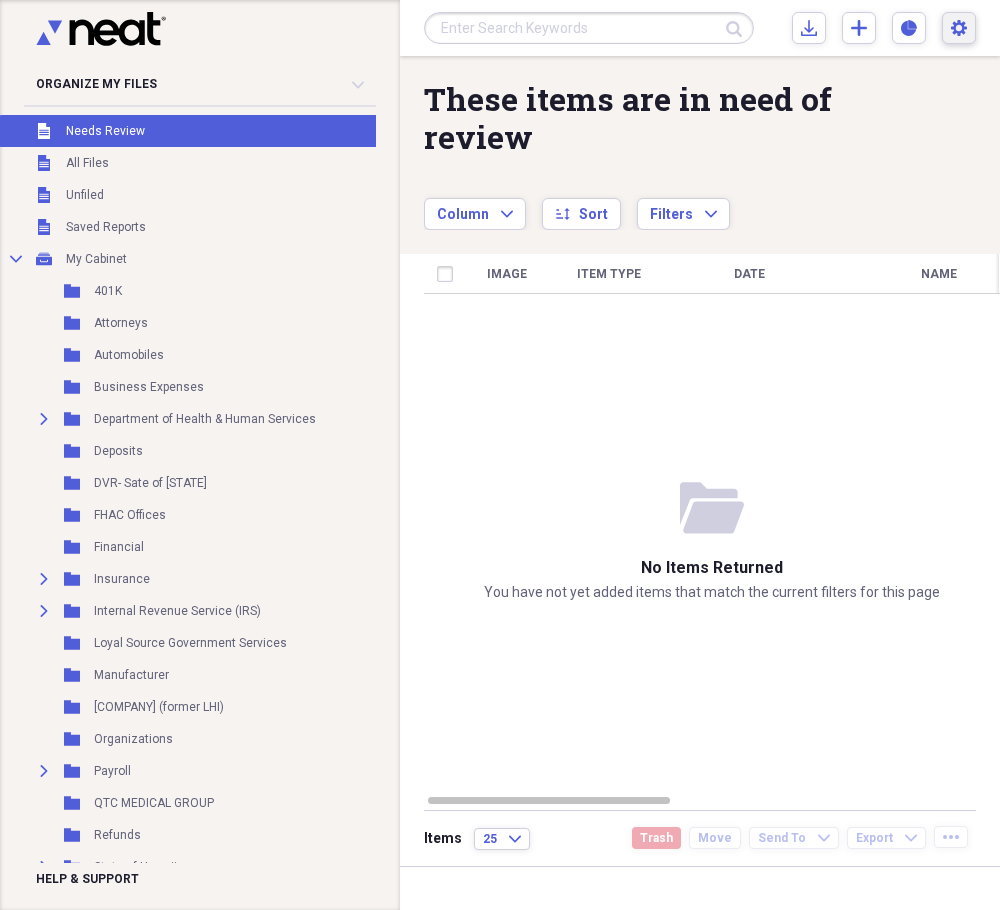 click 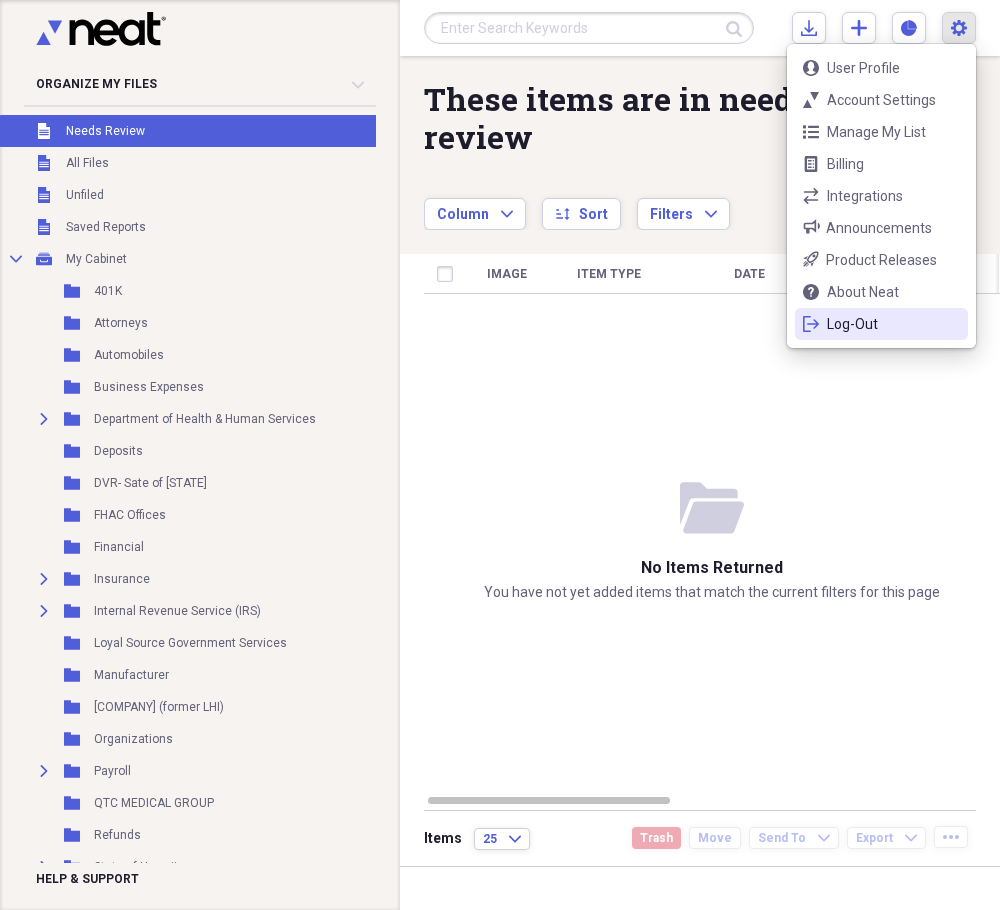 click on "Log-Out" at bounding box center (881, 324) 